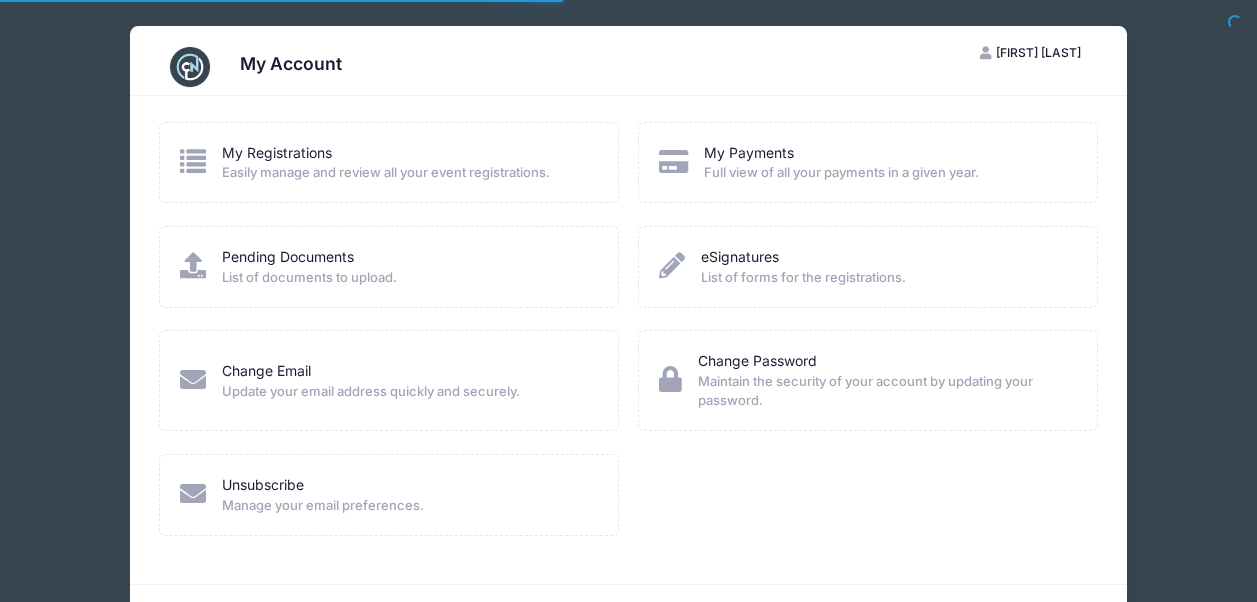 scroll, scrollTop: 0, scrollLeft: 0, axis: both 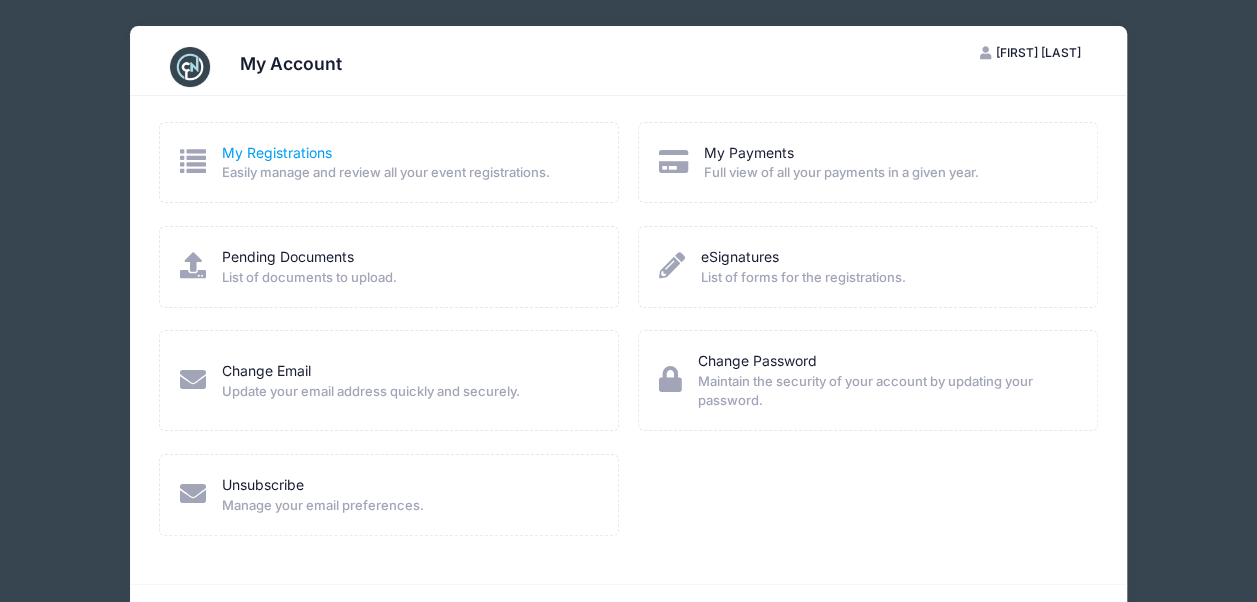 click on "My Registrations" at bounding box center (277, 152) 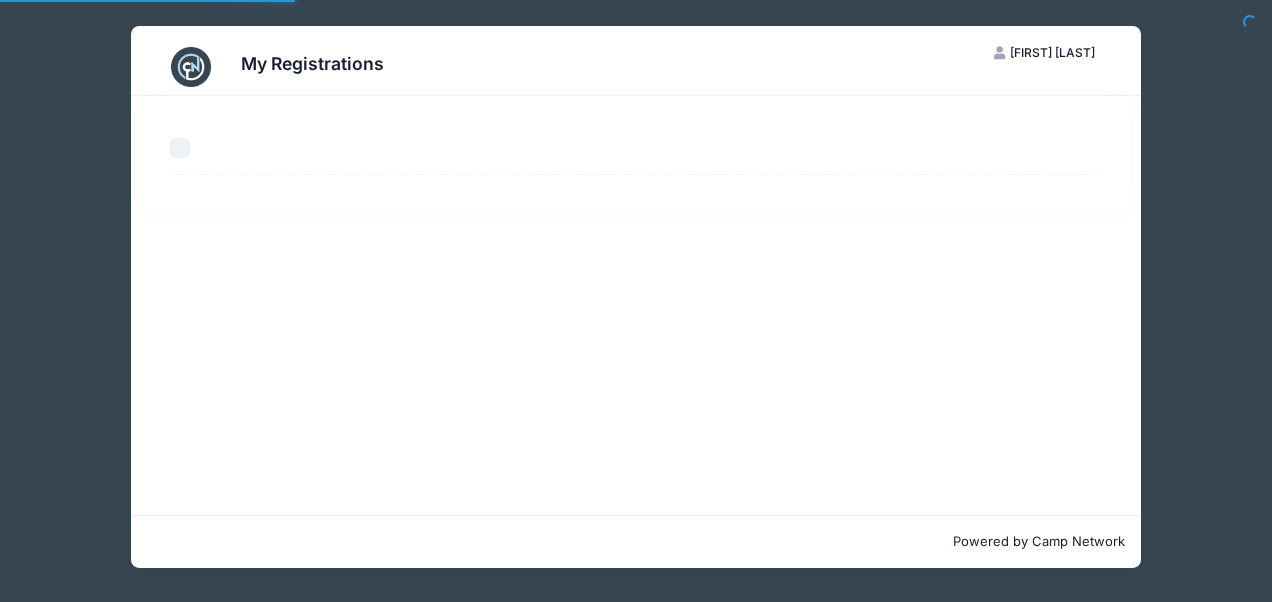 scroll, scrollTop: 0, scrollLeft: 0, axis: both 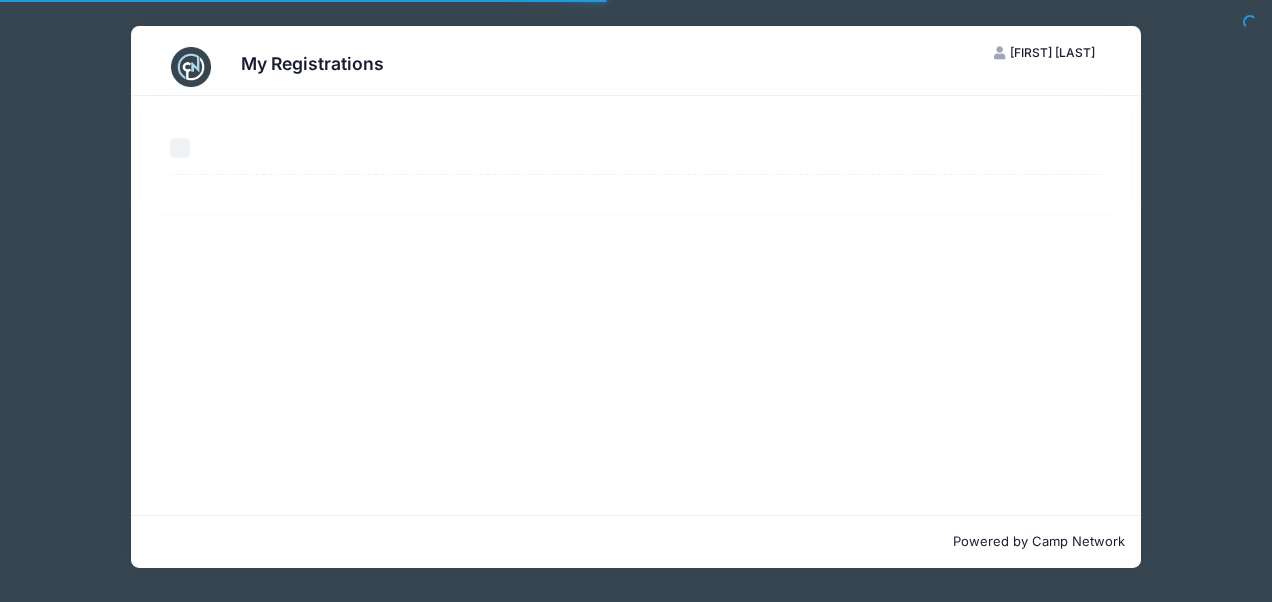 select on "50" 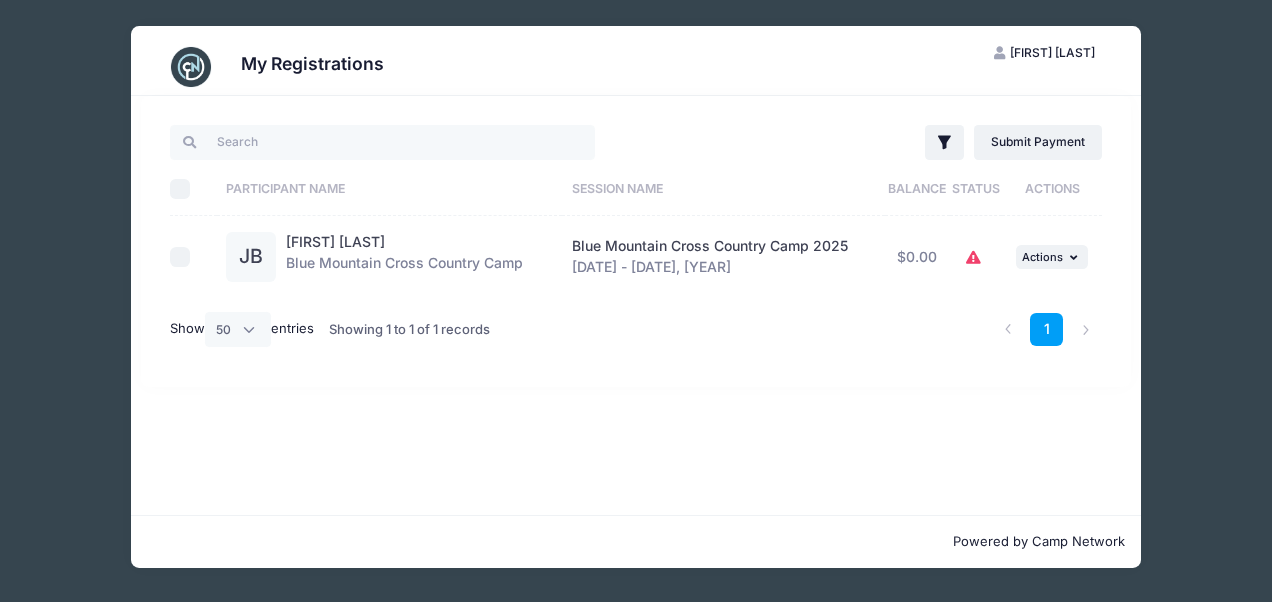 click 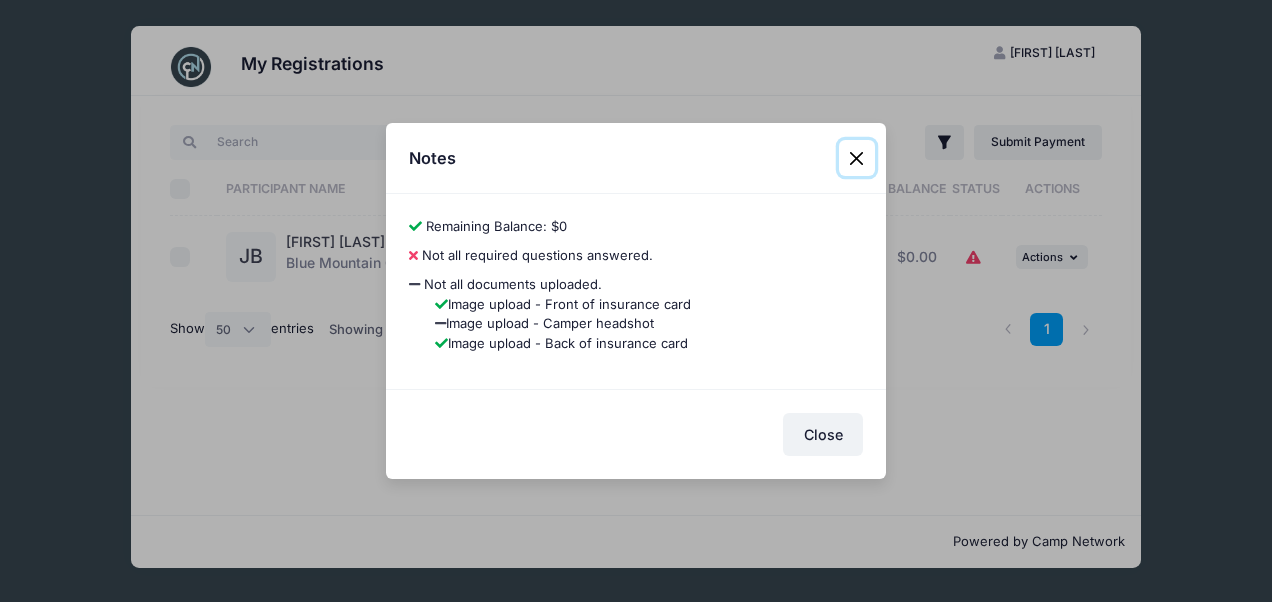click at bounding box center [857, 158] 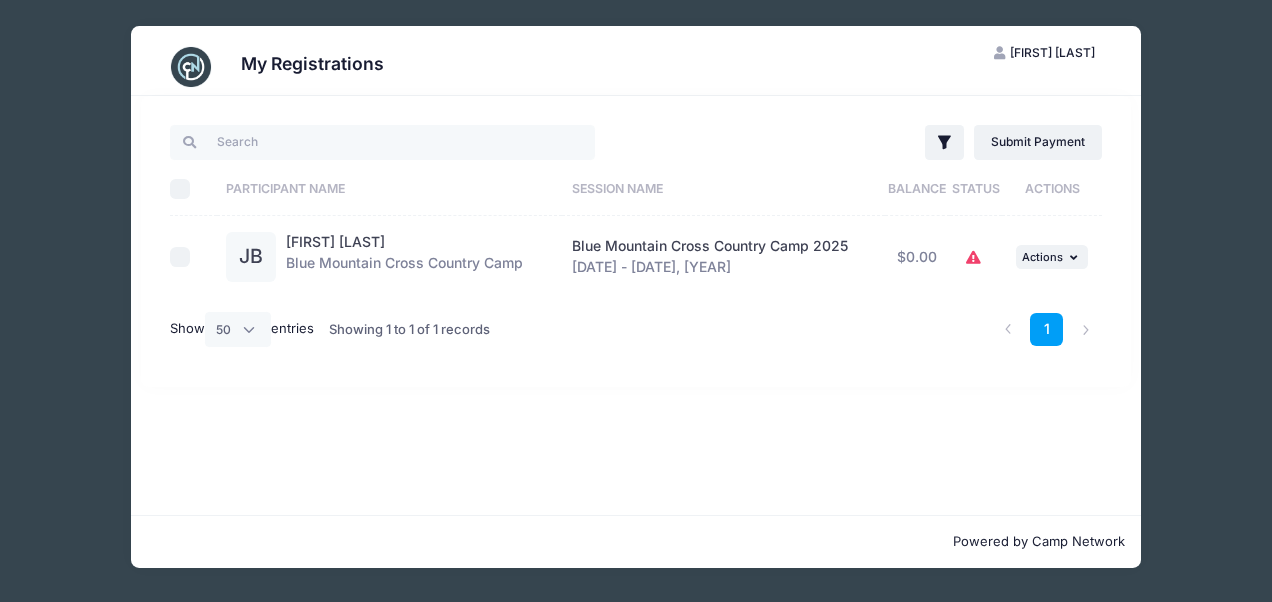 click at bounding box center [191, 67] 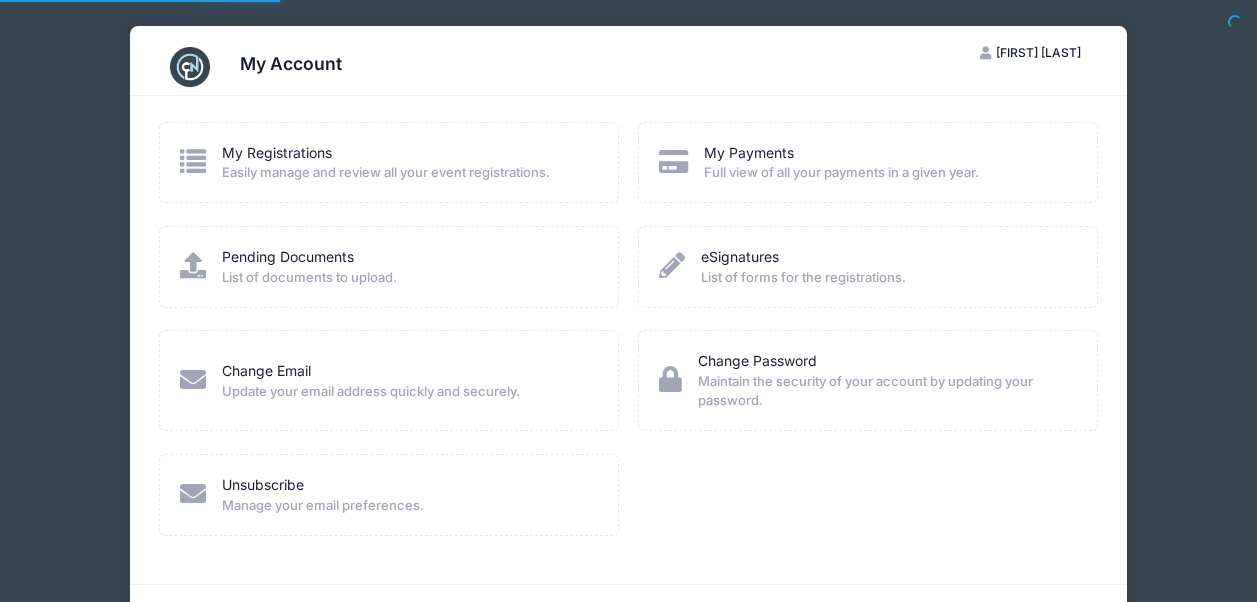 scroll, scrollTop: 0, scrollLeft: 0, axis: both 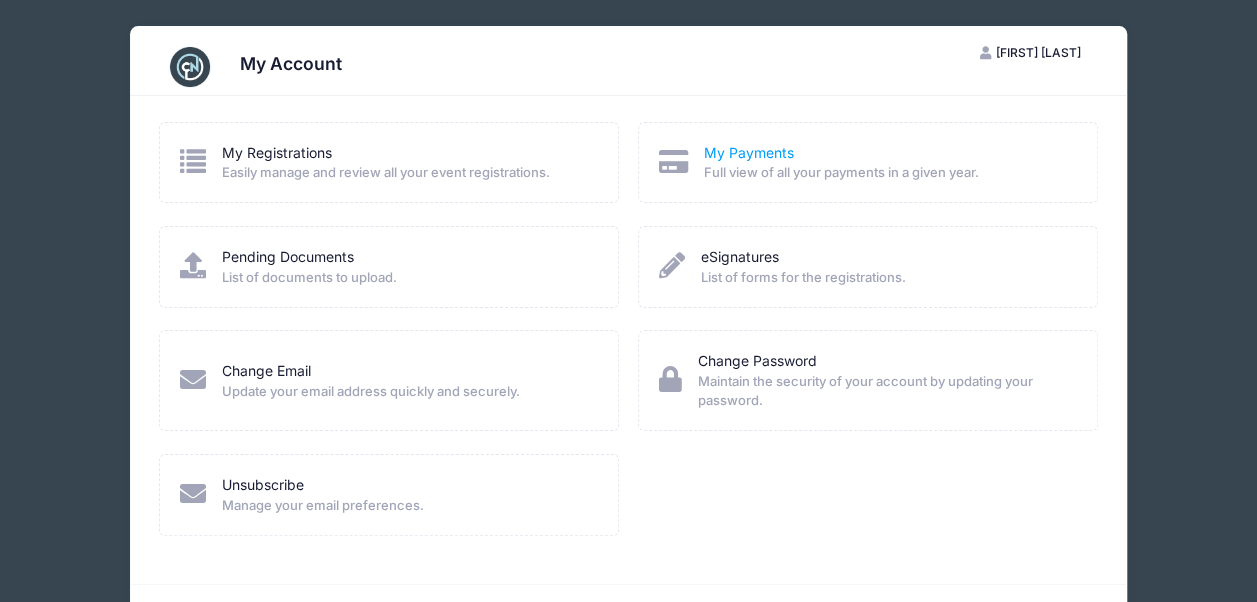 click on "My Payments" at bounding box center (749, 152) 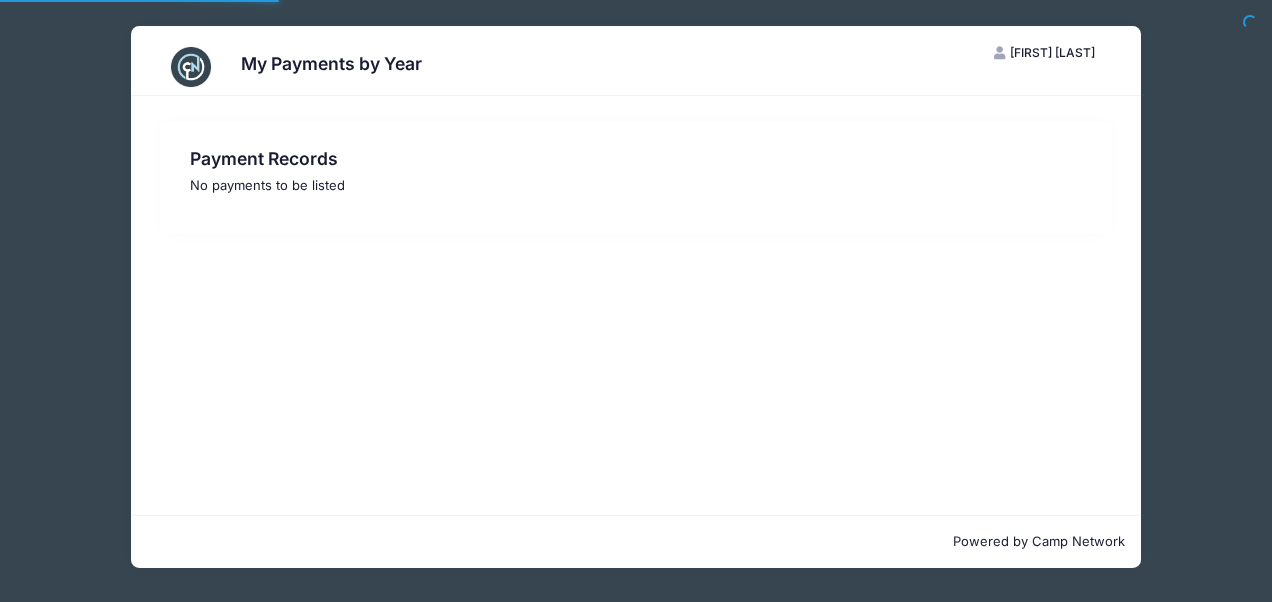 scroll, scrollTop: 0, scrollLeft: 0, axis: both 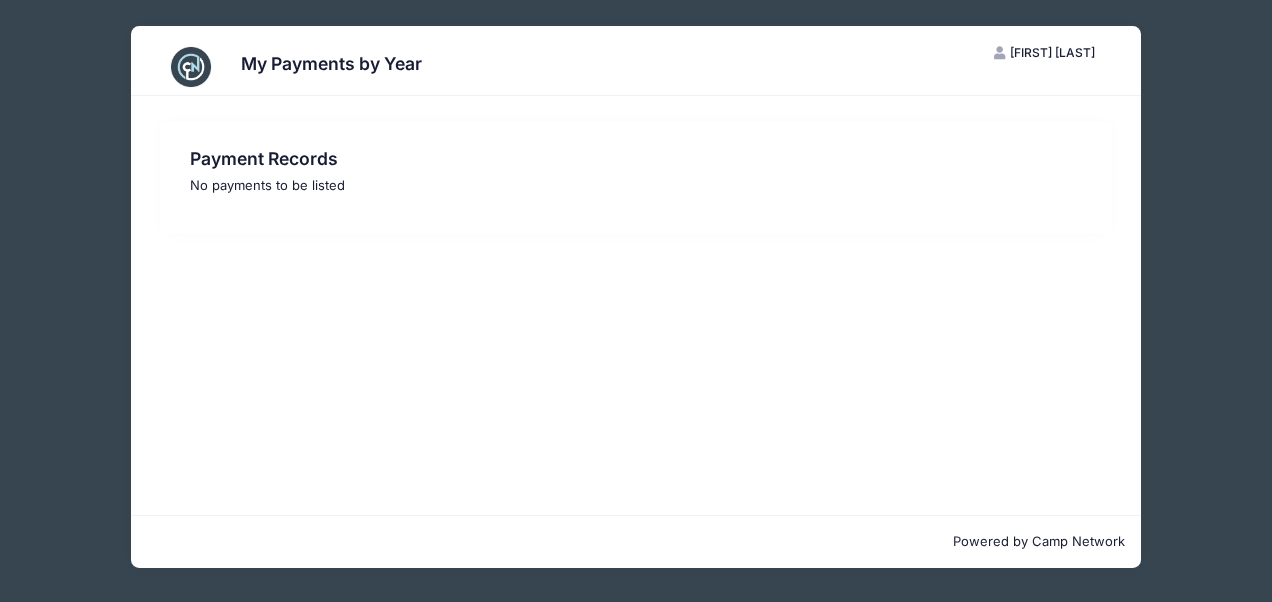 click at bounding box center (191, 67) 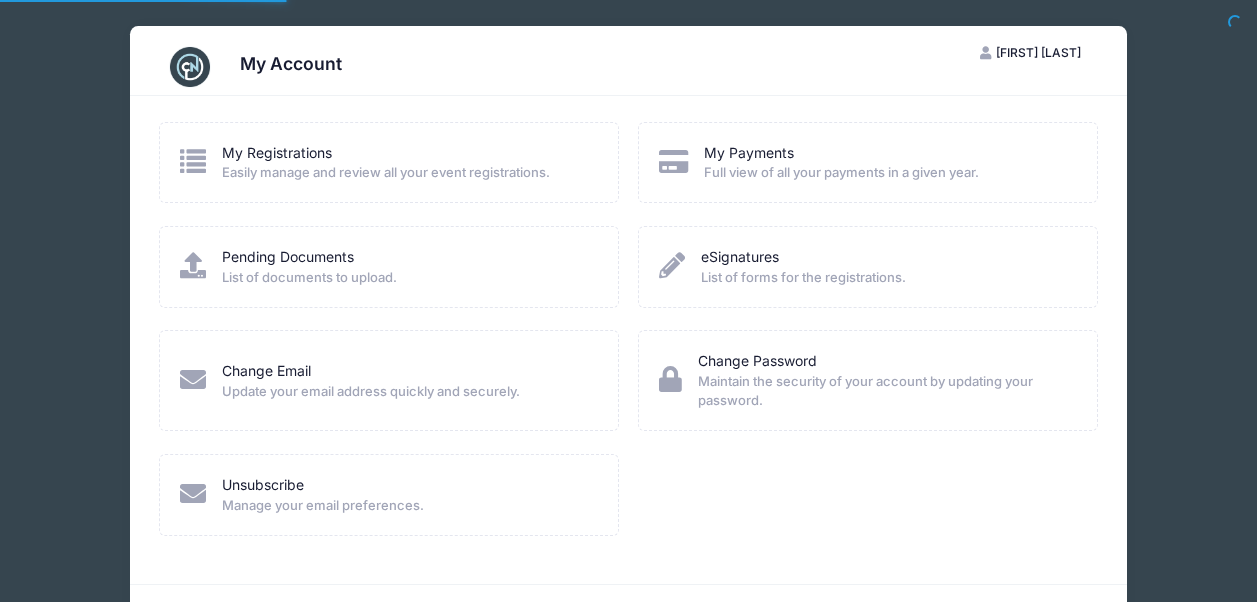 scroll, scrollTop: 0, scrollLeft: 0, axis: both 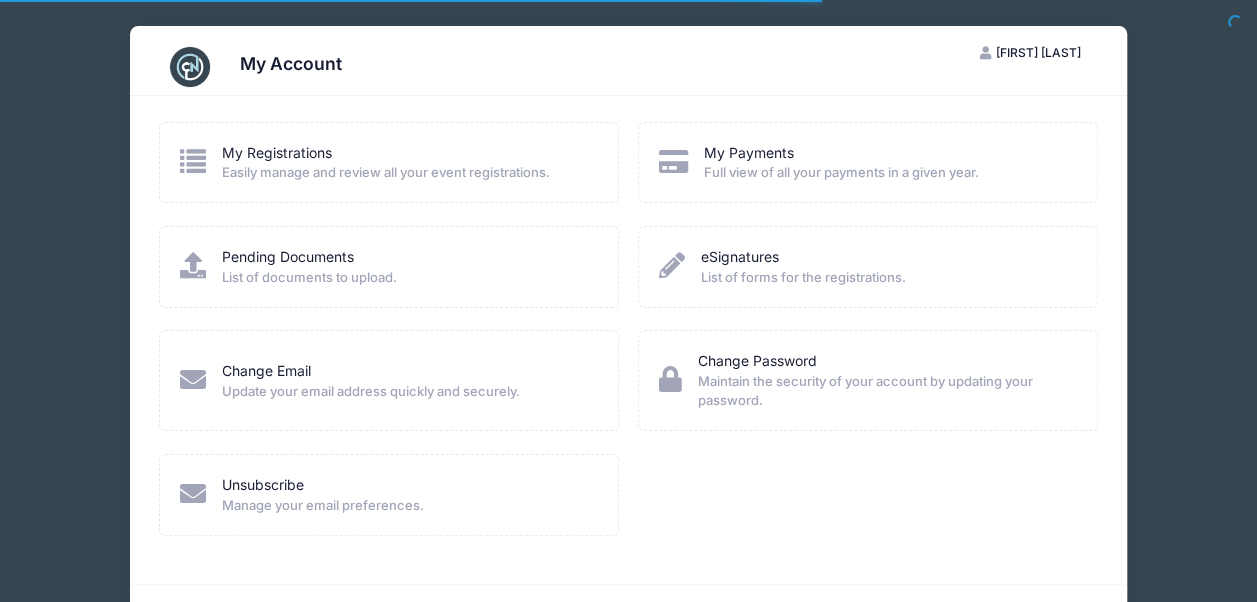 click at bounding box center [190, 67] 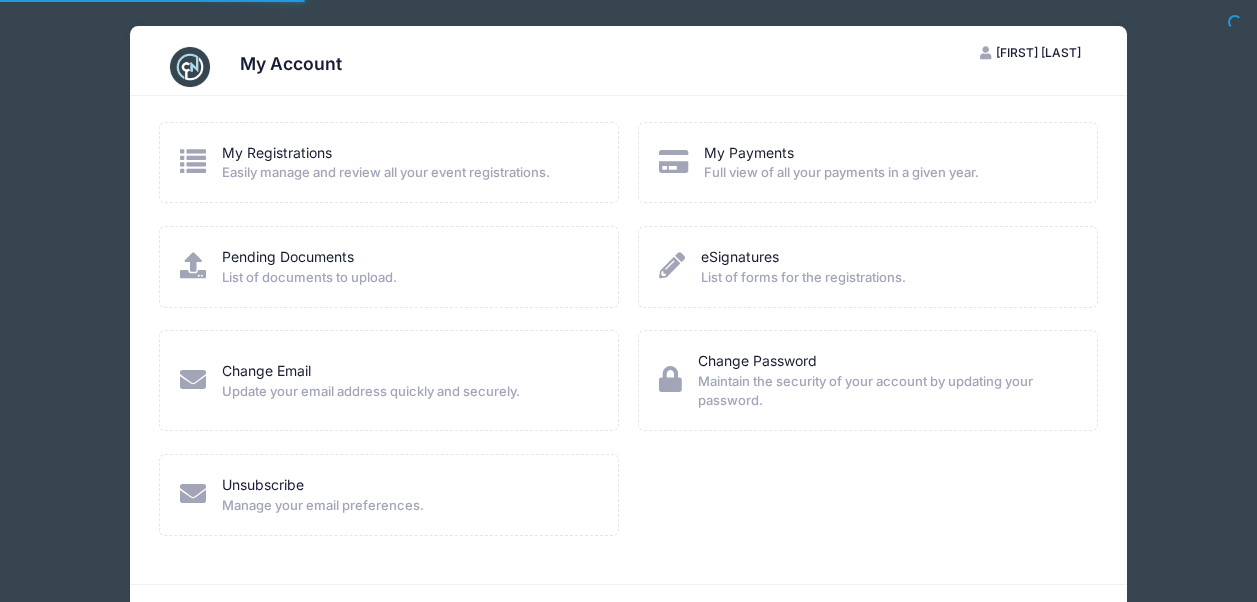 scroll, scrollTop: 0, scrollLeft: 0, axis: both 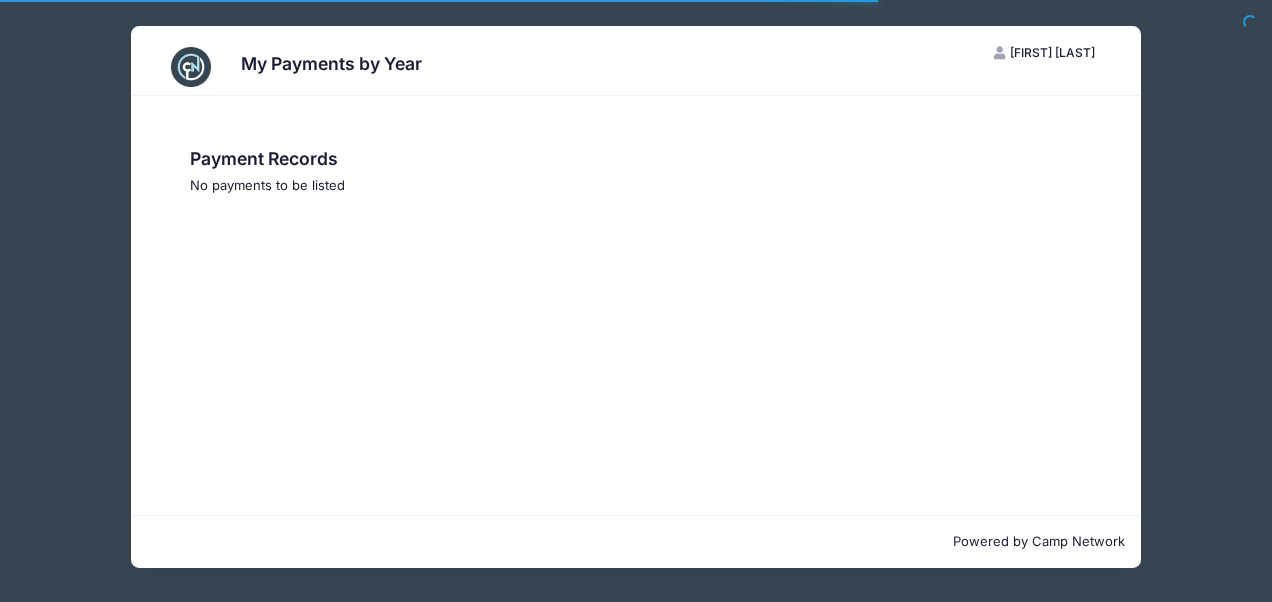 click at bounding box center (191, 67) 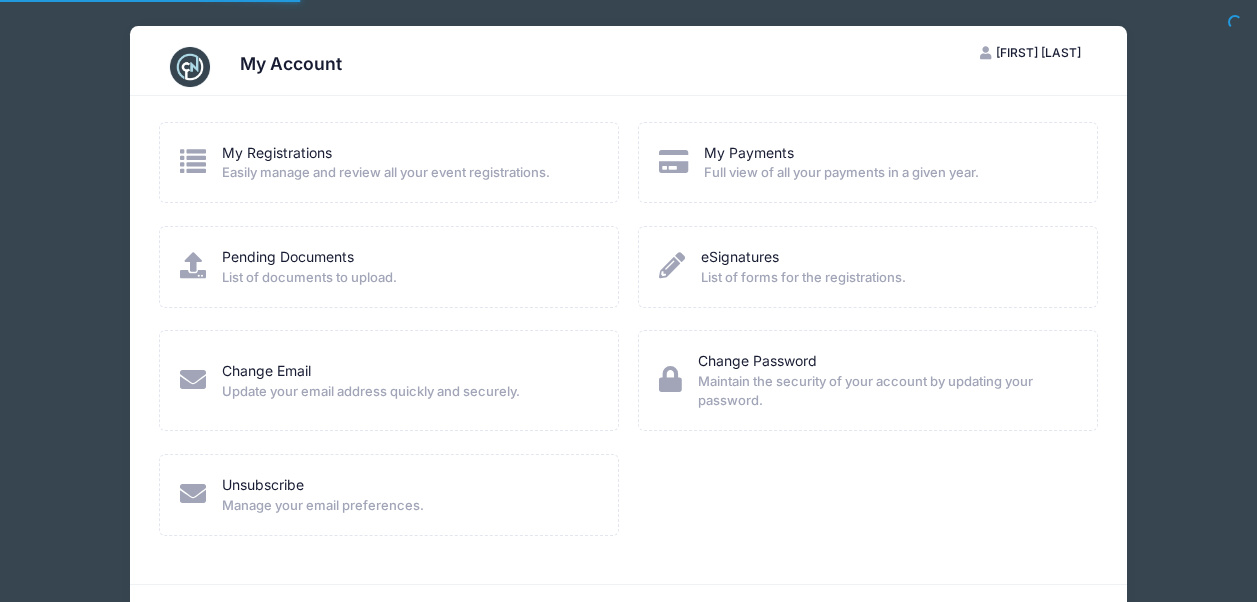 scroll, scrollTop: 0, scrollLeft: 0, axis: both 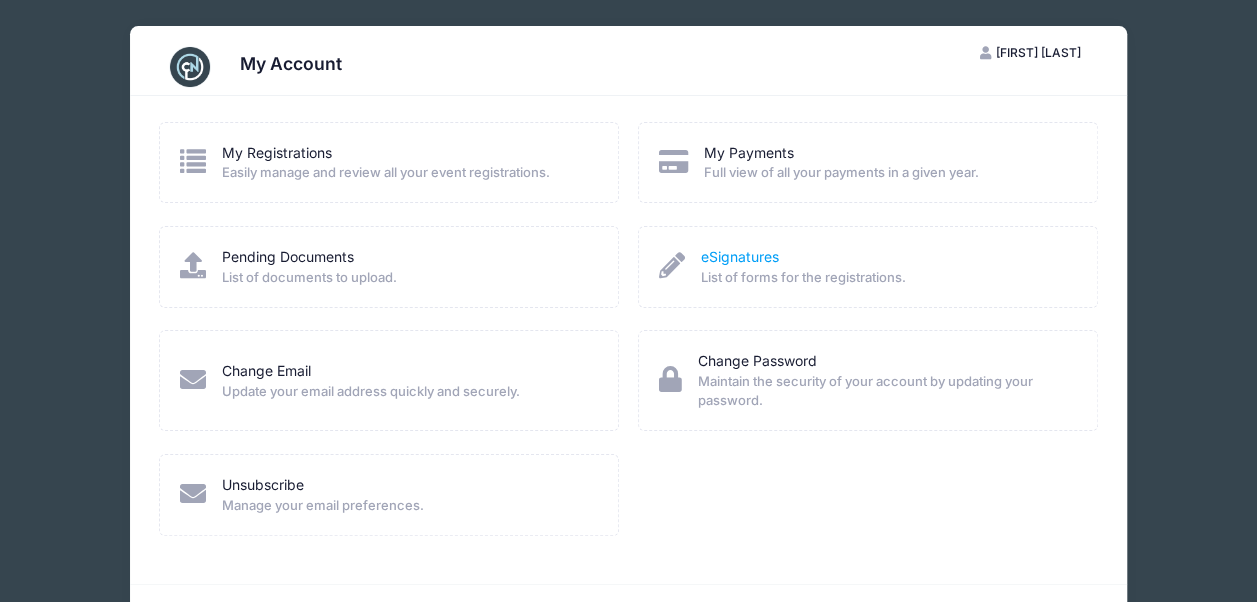 click on "eSignatures List of forms for the registrations." at bounding box center [803, 267] 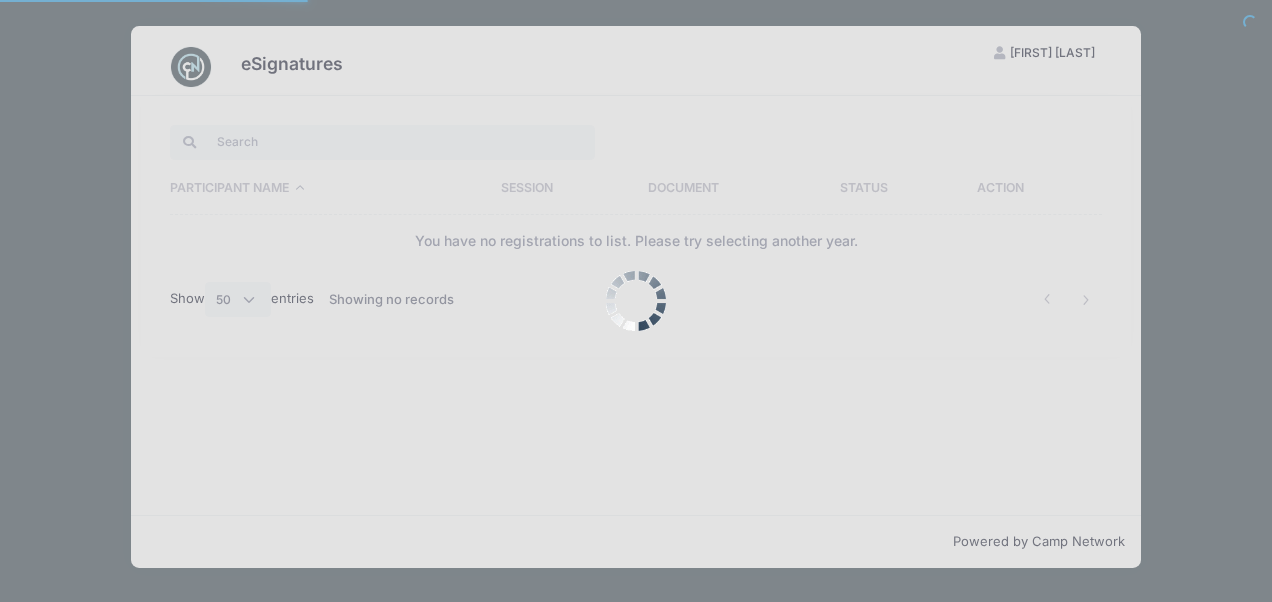 select on "50" 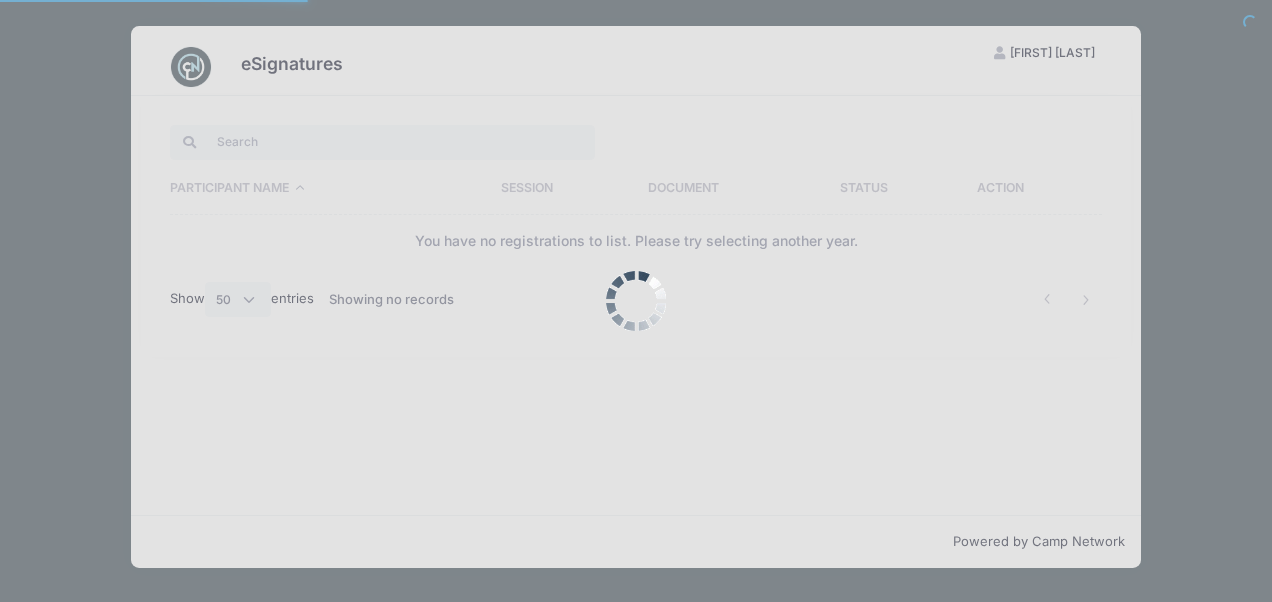 scroll, scrollTop: 0, scrollLeft: 0, axis: both 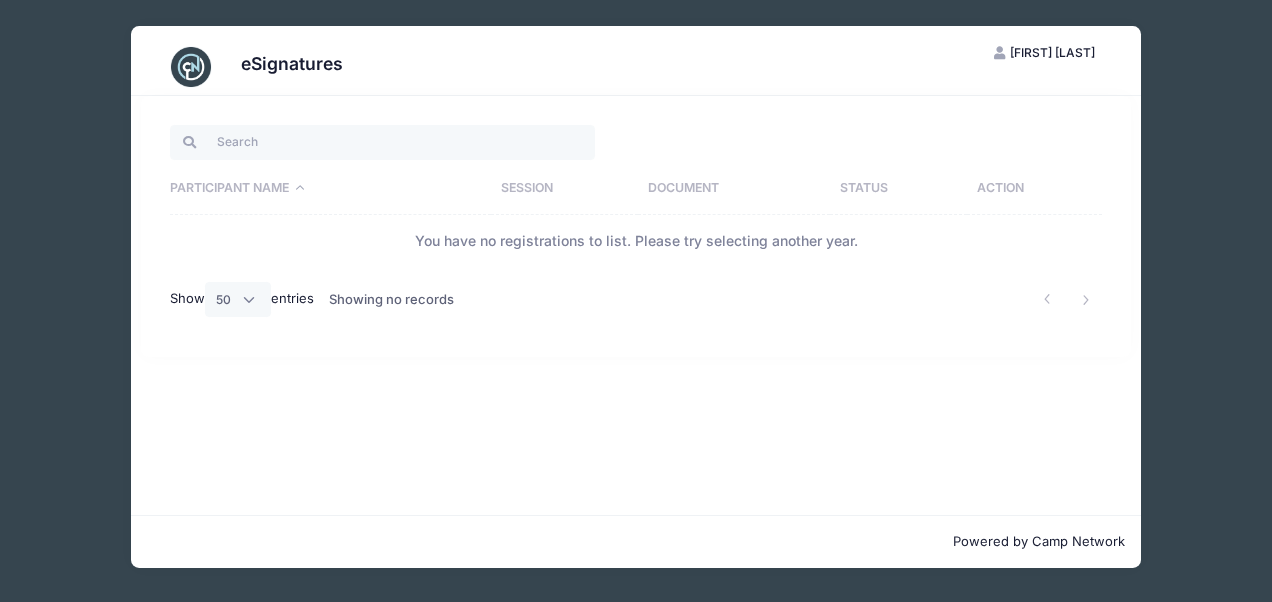 click at bounding box center [191, 67] 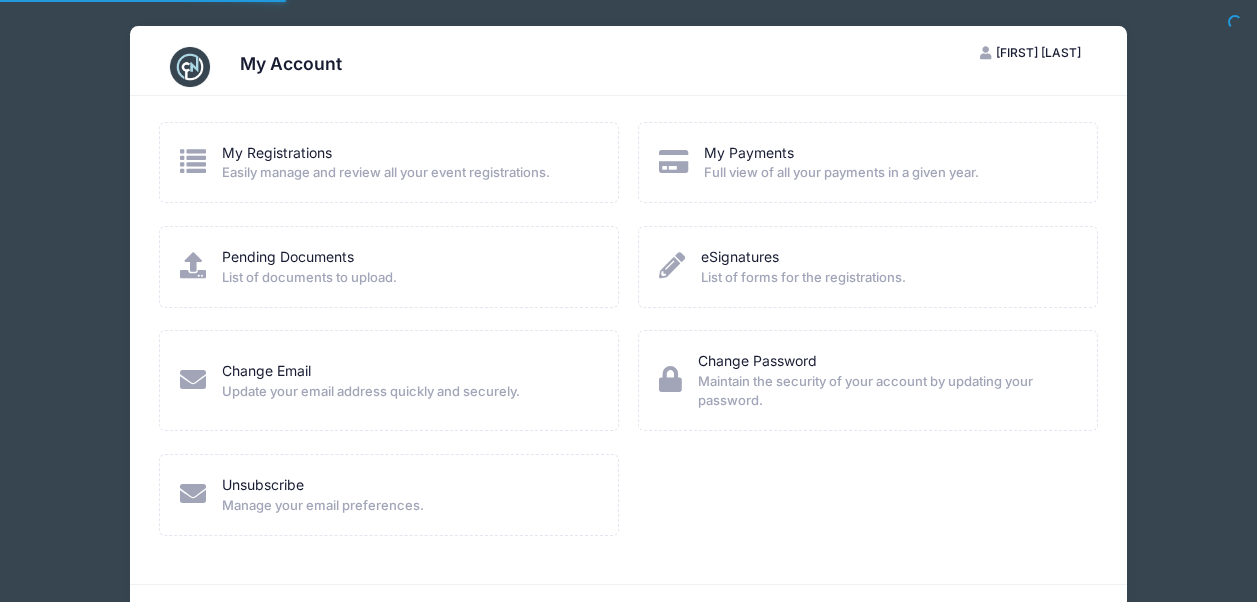 scroll, scrollTop: 0, scrollLeft: 0, axis: both 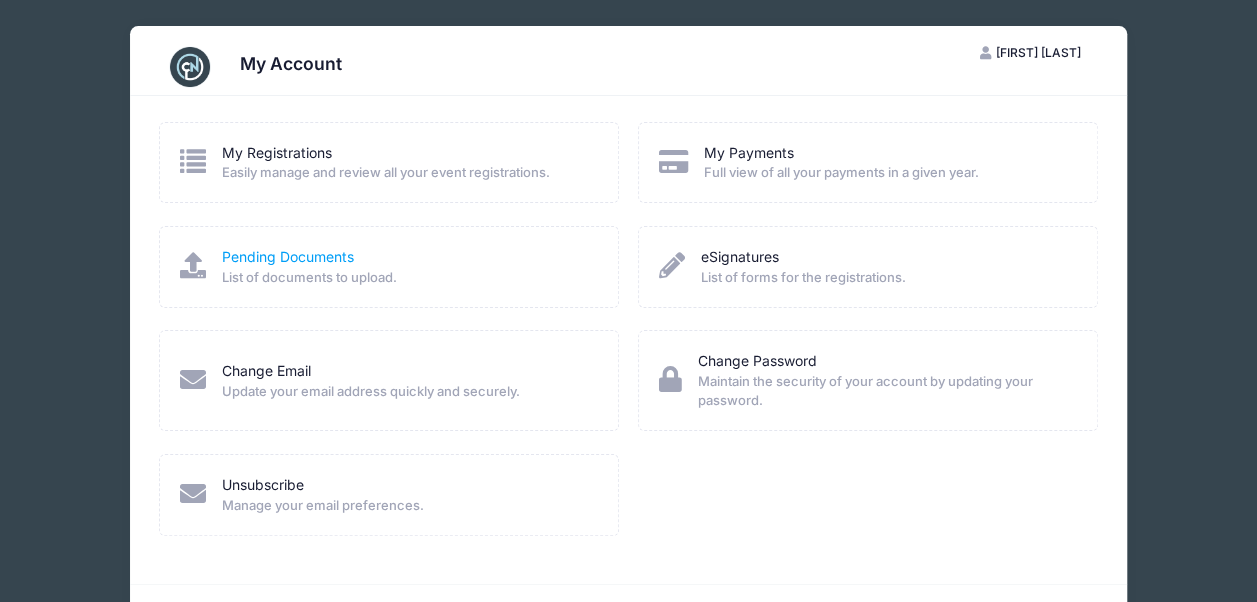 click on "Pending Documents" at bounding box center [288, 256] 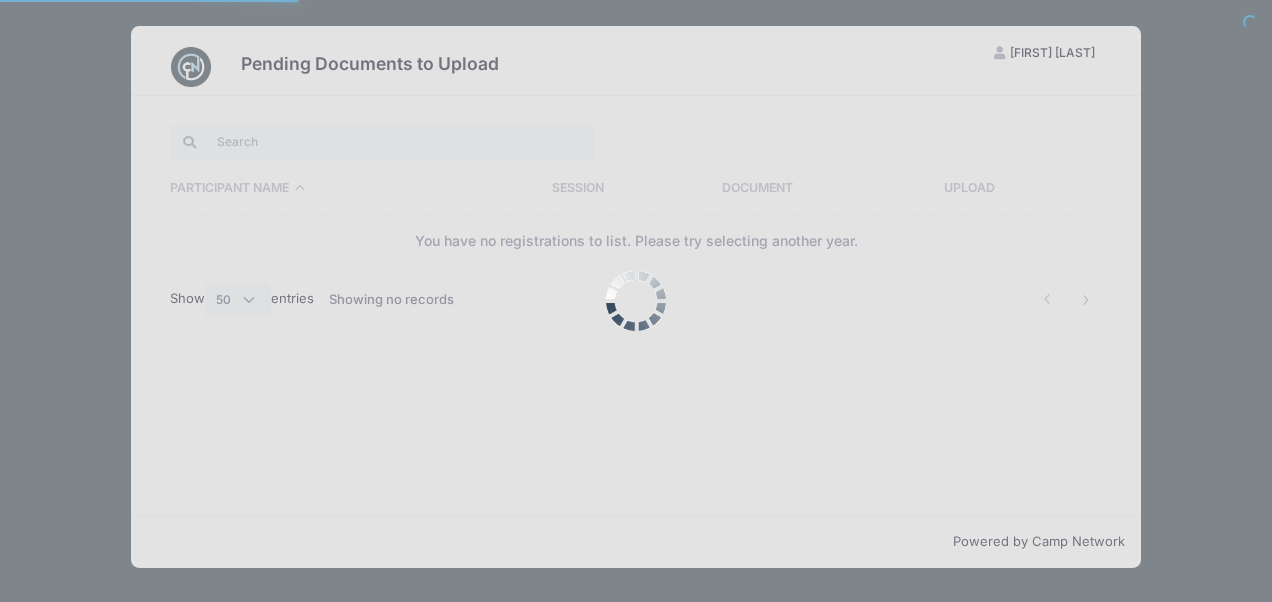 select on "50" 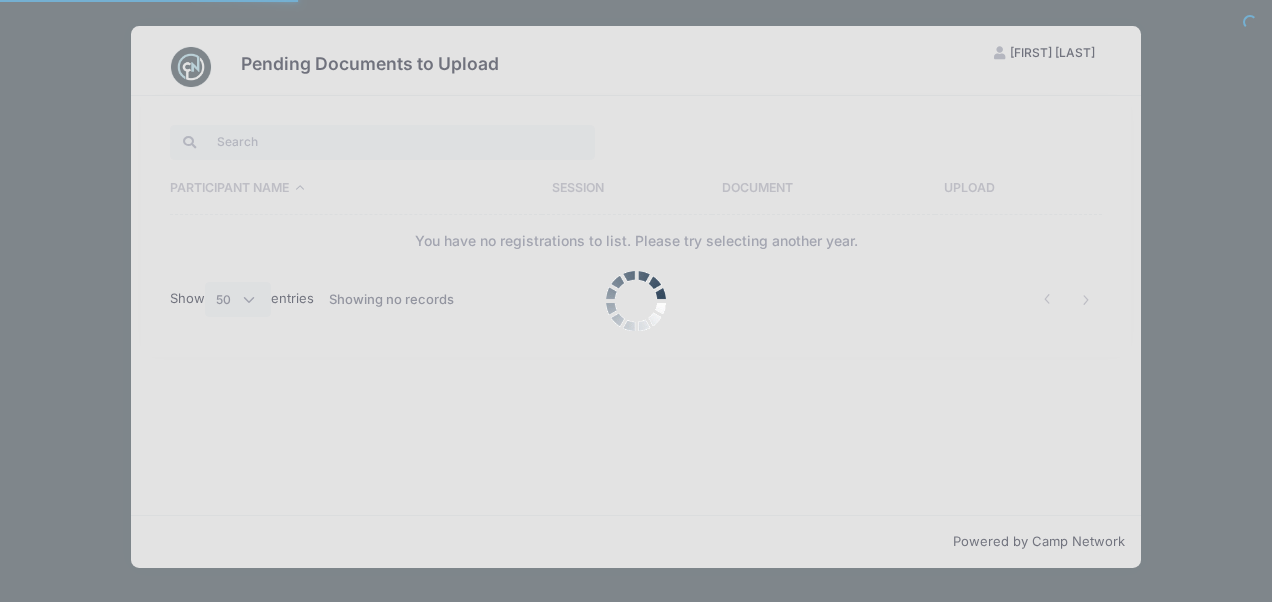 scroll, scrollTop: 0, scrollLeft: 0, axis: both 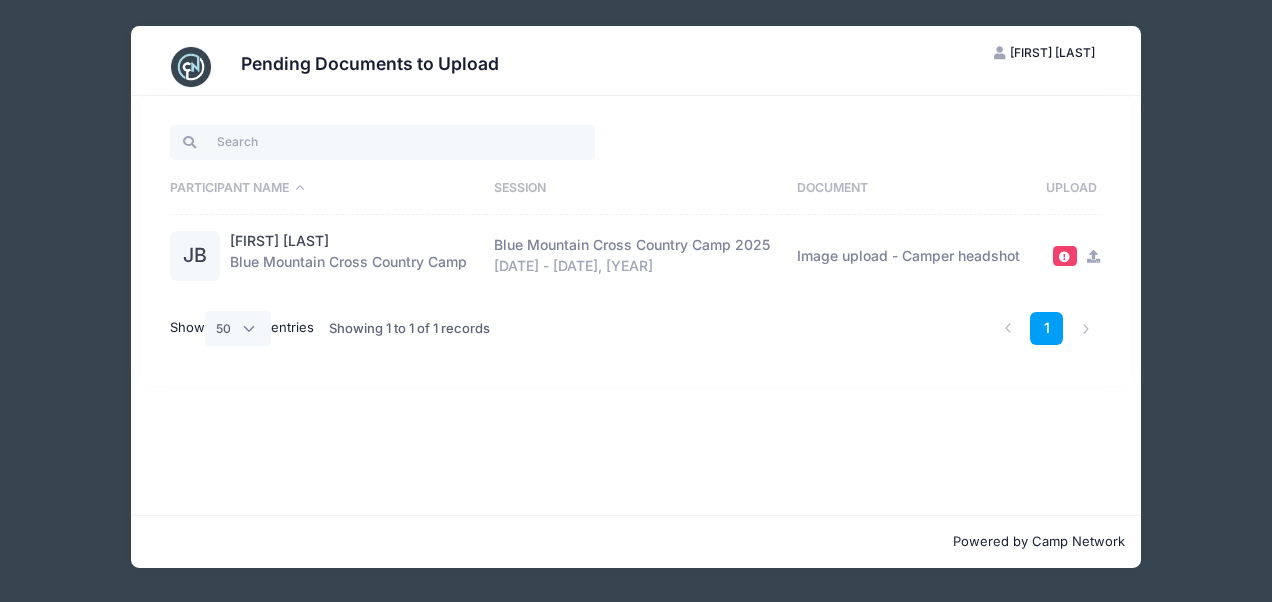 click at bounding box center (191, 67) 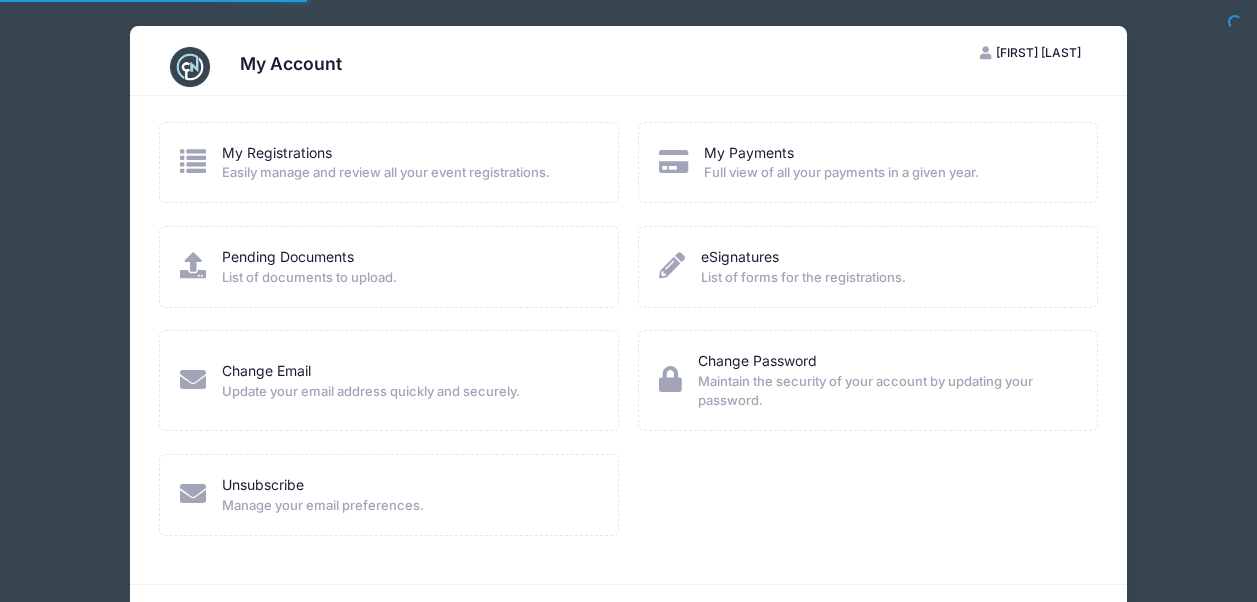 scroll, scrollTop: 0, scrollLeft: 0, axis: both 